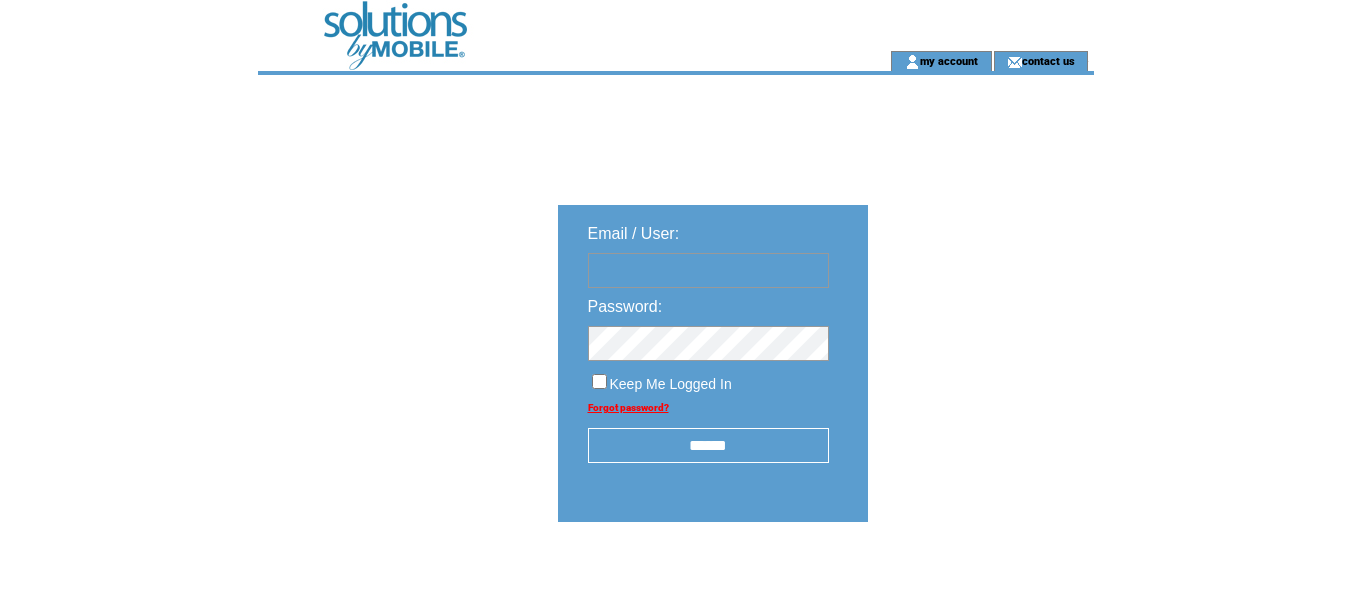 scroll, scrollTop: 0, scrollLeft: 0, axis: both 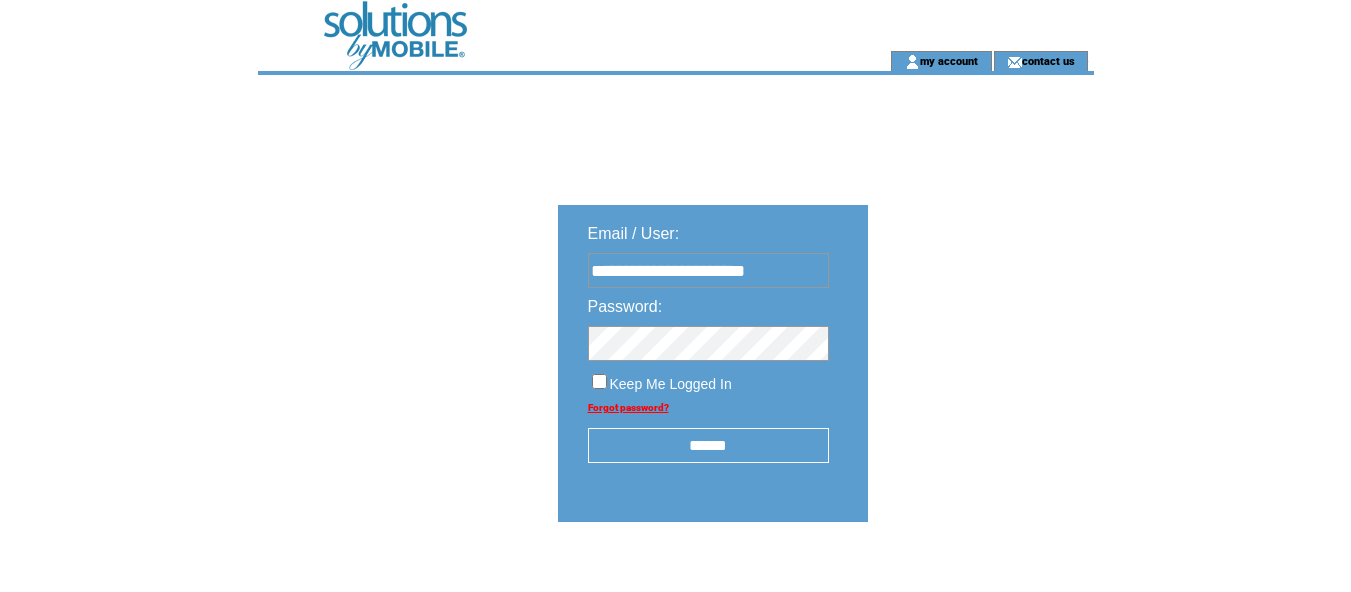 click on "******" at bounding box center [708, 445] 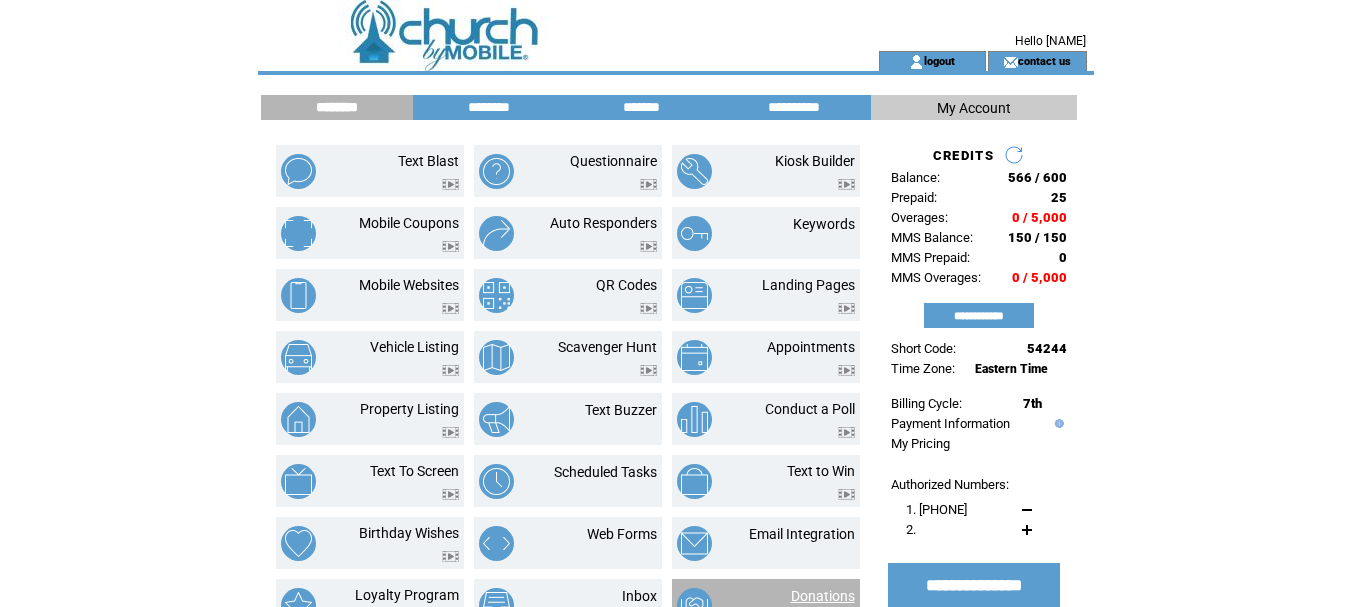 scroll, scrollTop: 0, scrollLeft: 0, axis: both 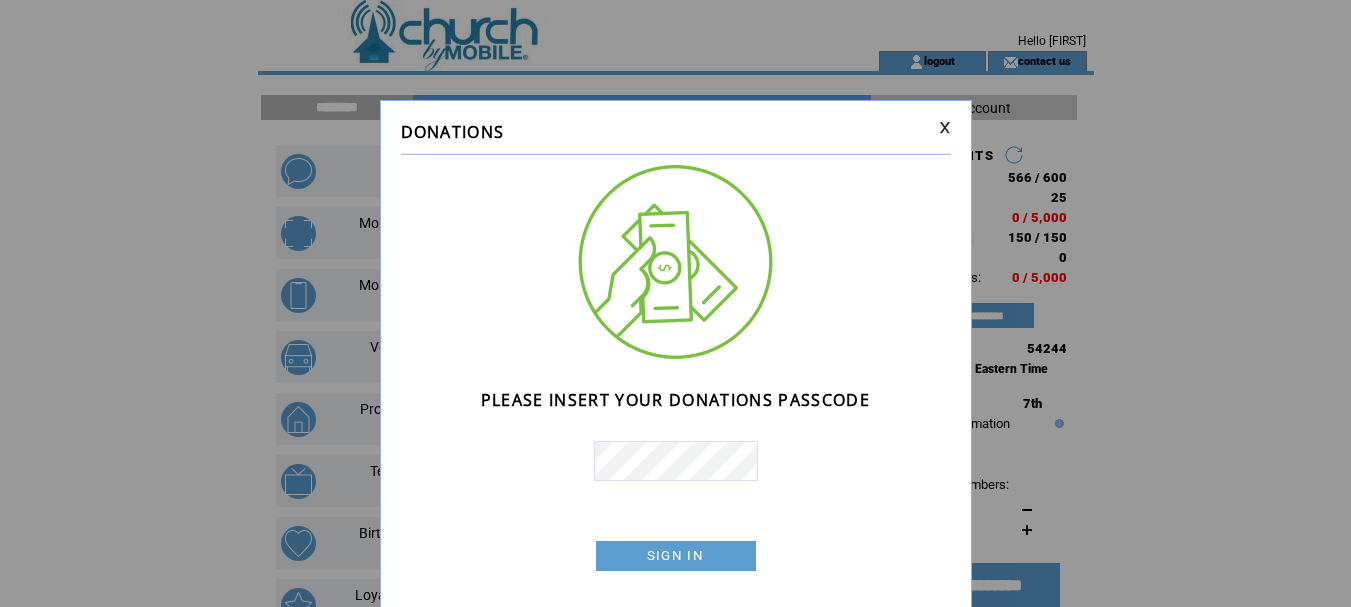 click on "SIGN IN" at bounding box center [676, 556] 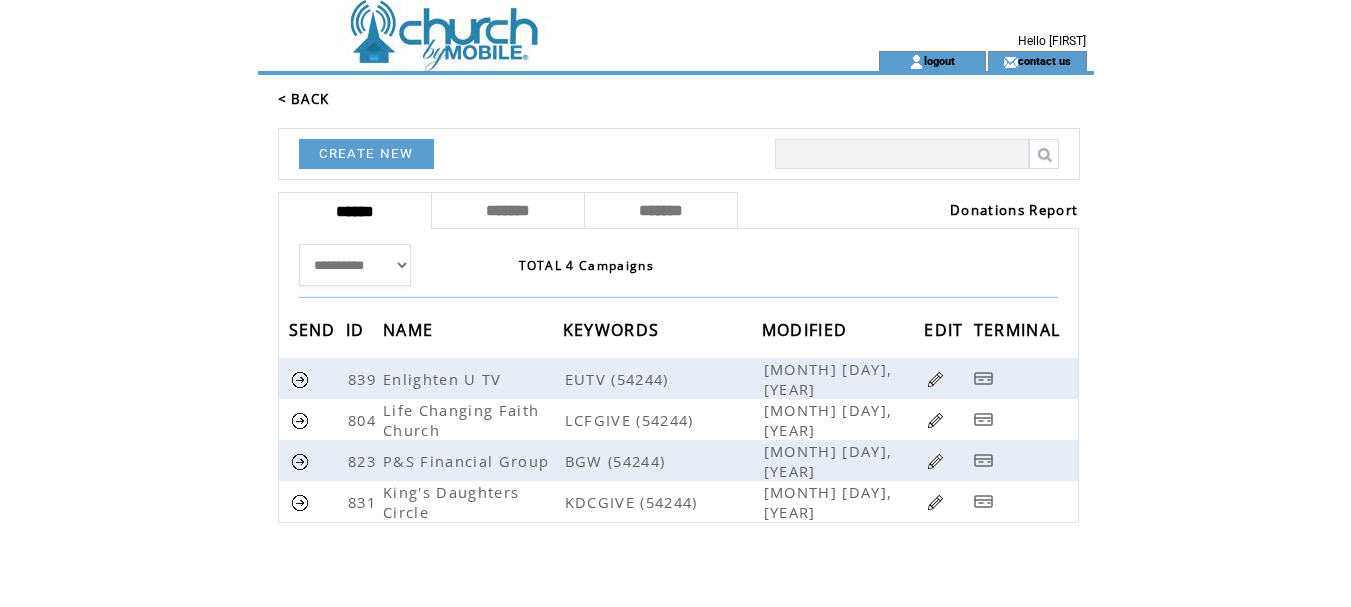 scroll, scrollTop: 0, scrollLeft: 0, axis: both 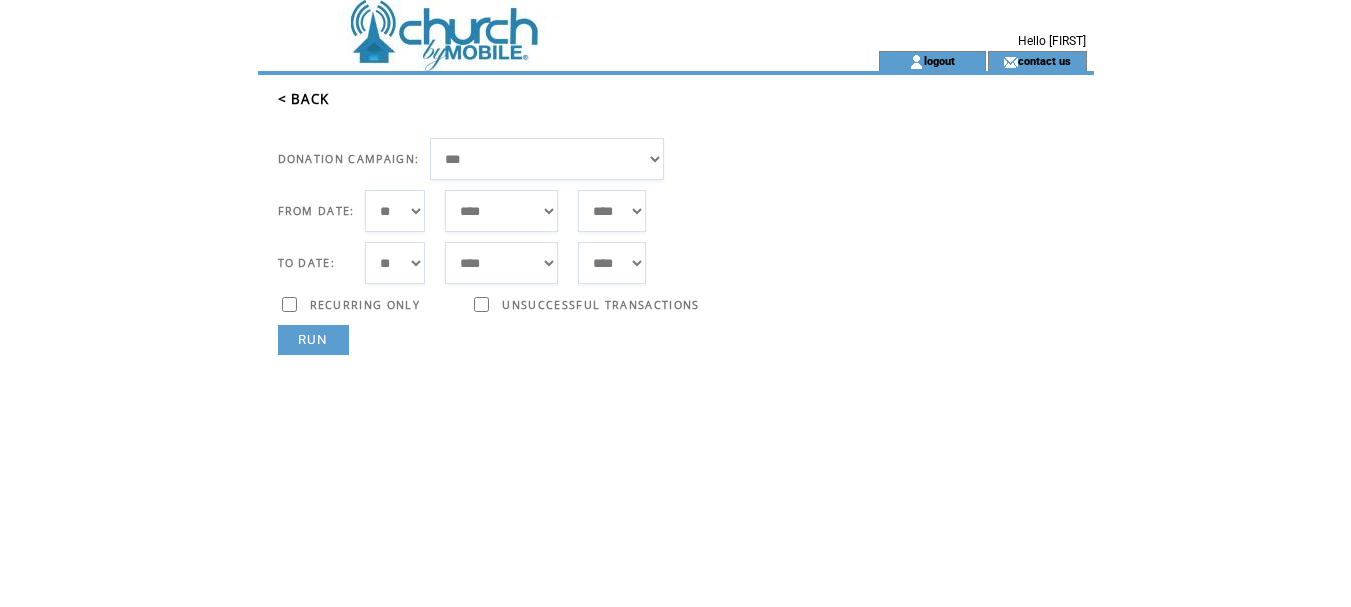 click on "*** 	 * 	 * 	 * 	 * 	 * 	 * 	 * 	 * 	 * 	 ** 	 ** 	 ** 	 ** 	 ** 	 ** 	 ** 	 ** 	 ** 	 ** 	 ** 	 ** 	 ** 	 ** 	 ** 	 ** 	 ** 	 ** 	 ** 	 ** 	 ** 	 **" at bounding box center (395, 211) 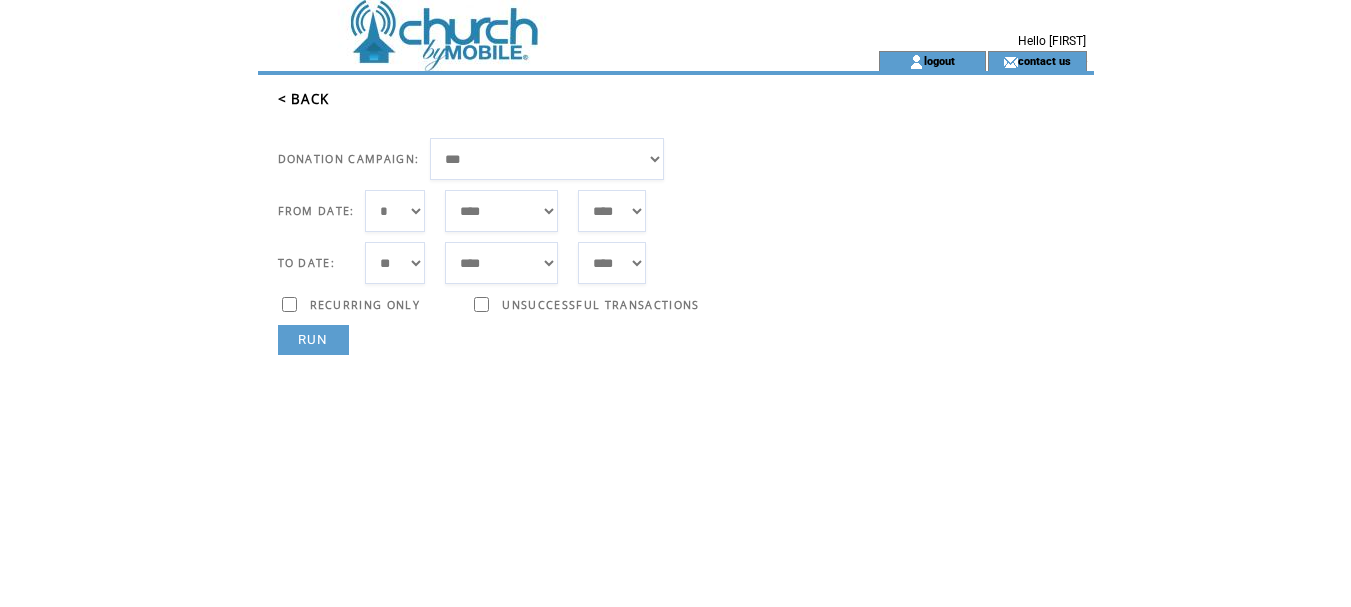 click on "*** 	 * 	 * 	 * 	 * 	 * 	 * 	 * 	 * 	 * 	 ** 	 ** 	 ** 	 ** 	 ** 	 ** 	 ** 	 ** 	 ** 	 ** 	 ** 	 ** 	 ** 	 ** 	 ** 	 ** 	 ** 	 ** 	 ** 	 ** 	 ** 	 **" at bounding box center [395, 211] 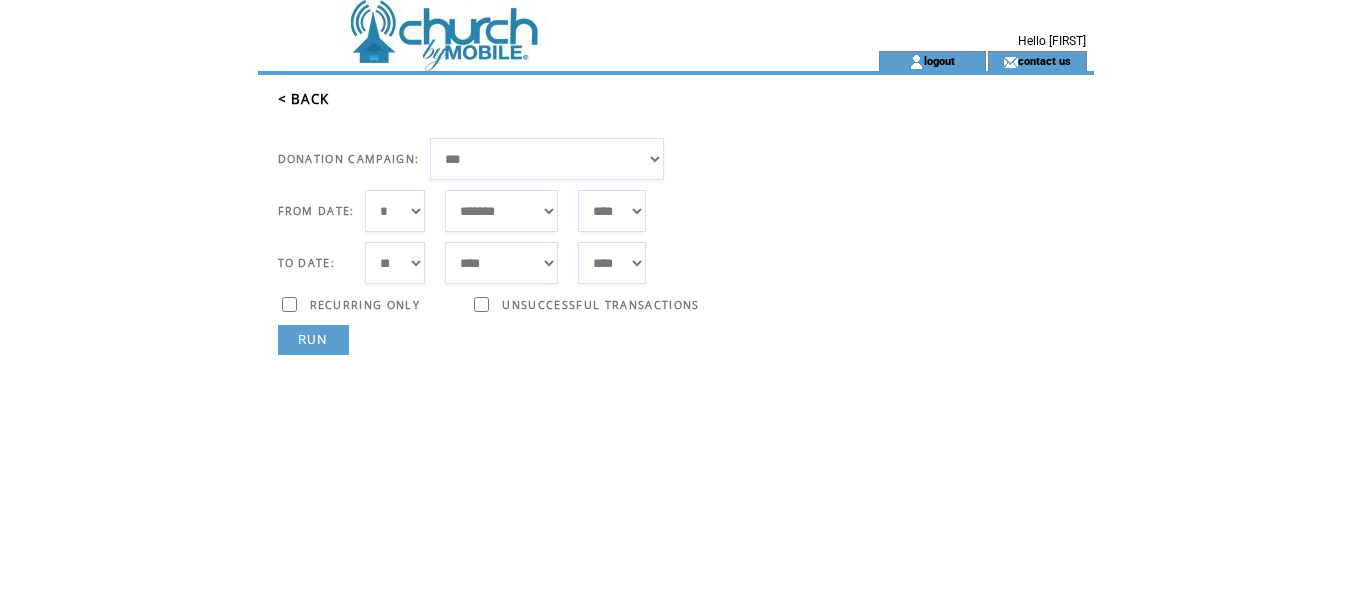 click on "***** 	 ******* 	 ******** 	 ***** 	 ***** 	 *** 	 **** 	 **** 	 ****** 	 ********* 	 ******* 	 ******** 	 ********" at bounding box center [501, 211] 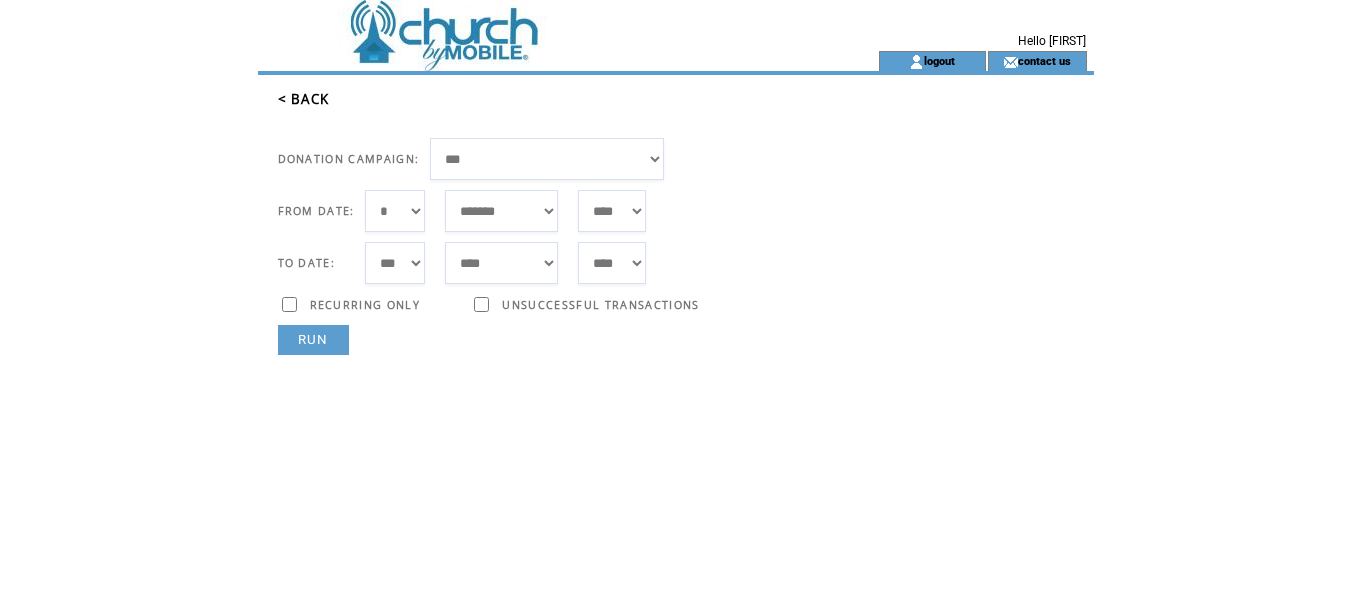 click on "*** 	 * 	 * 	 * 	 * 	 * 	 * 	 * 	 * 	 * 	 ** 	 ** 	 ** 	 ** 	 ** 	 ** 	 ** 	 ** 	 ** 	 ** 	 ** 	 ** 	 ** 	 ** 	 ** 	 ** 	 ** 	 ** 	 ** 	 ** 	 ** 	 **" at bounding box center [395, 263] 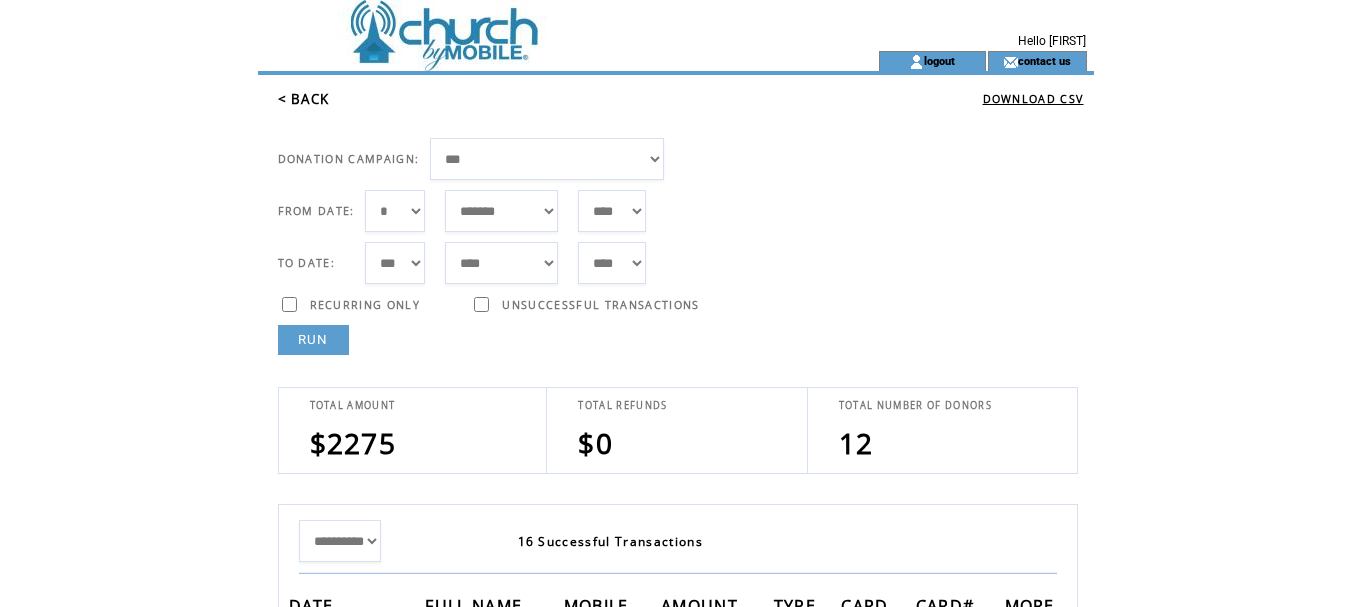 click on "*** 	 * 	 * 	 * 	 * 	 * 	 * 	 * 	 * 	 * 	 ** 	 ** 	 ** 	 ** 	 ** 	 ** 	 ** 	 ** 	 ** 	 ** 	 ** 	 ** 	 ** 	 ** 	 ** 	 ** 	 ** 	 ** 	 ** 	 ** 	 ** 	 **" at bounding box center (395, 211) 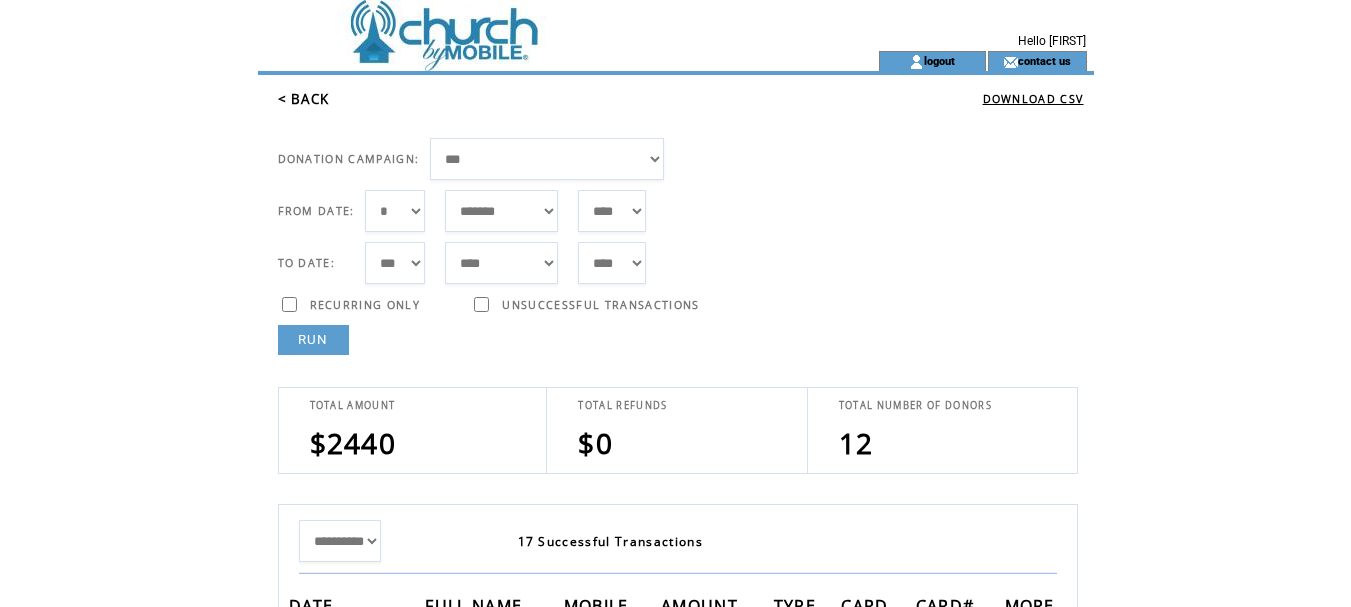 click on "**********" at bounding box center (547, 159) 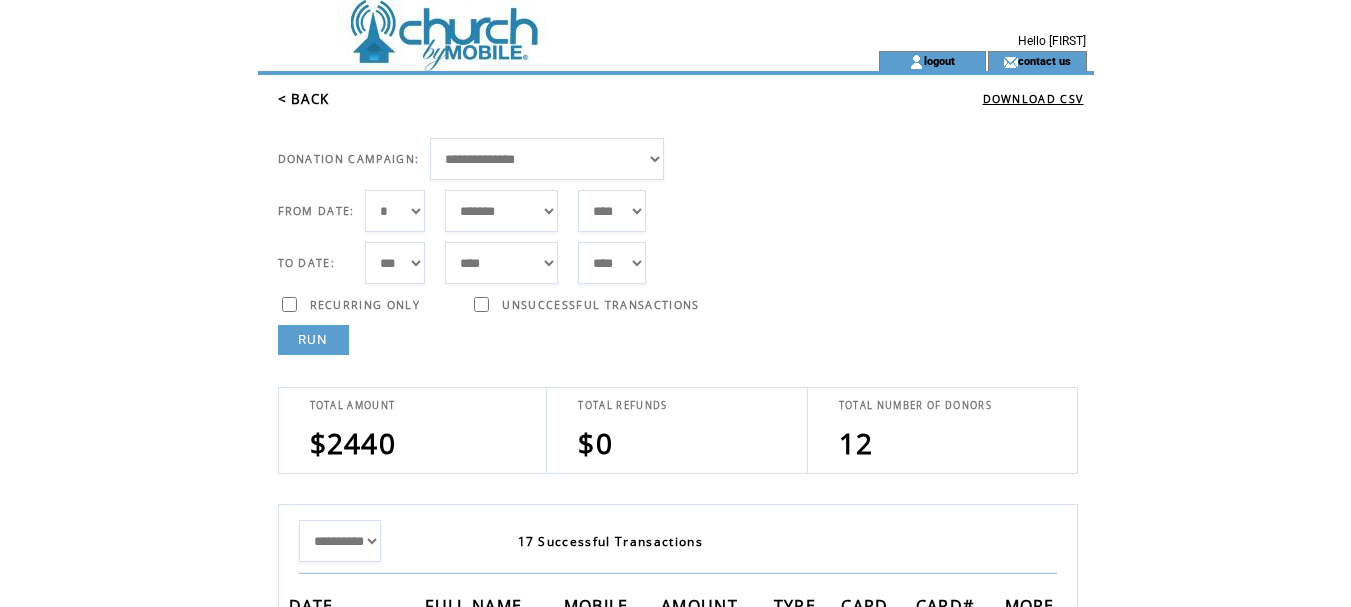 click on "RUN" at bounding box center (313, 340) 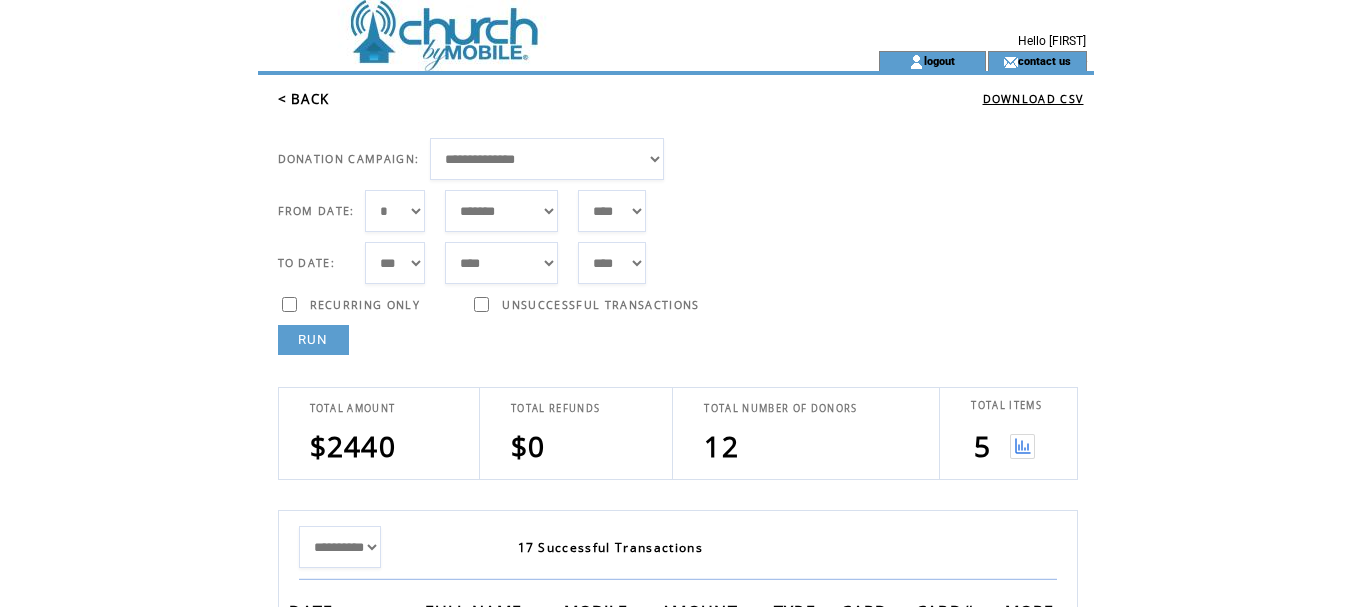 click at bounding box center (1022, 446) 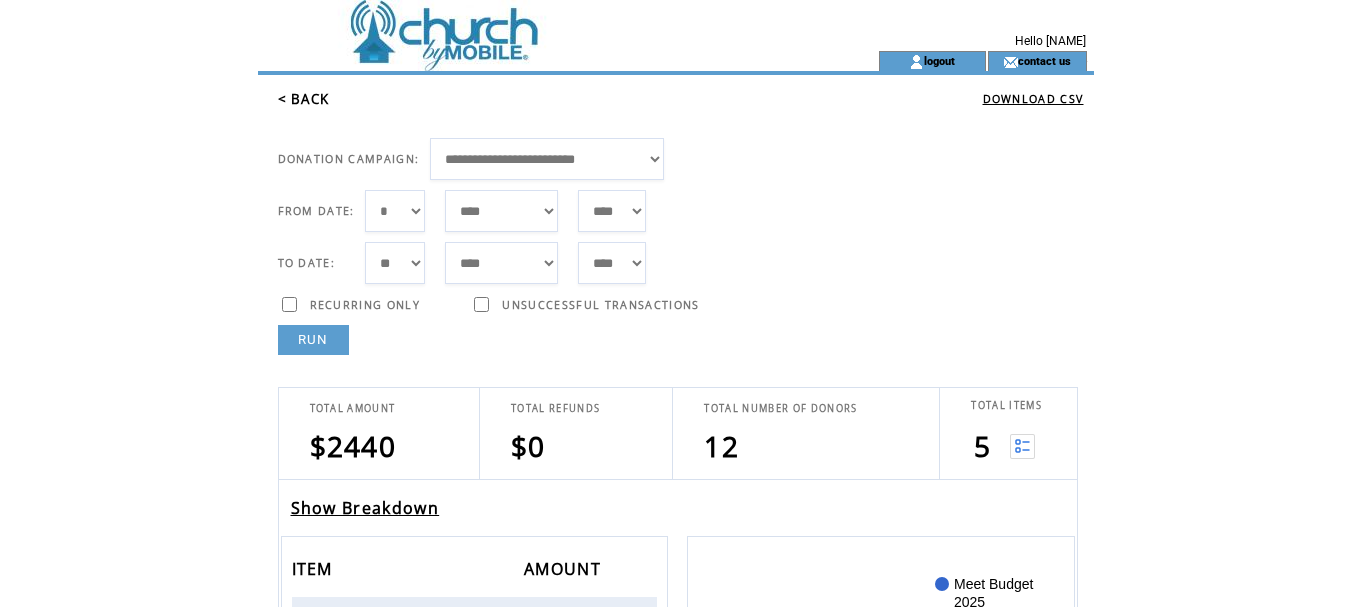 scroll, scrollTop: 0, scrollLeft: 0, axis: both 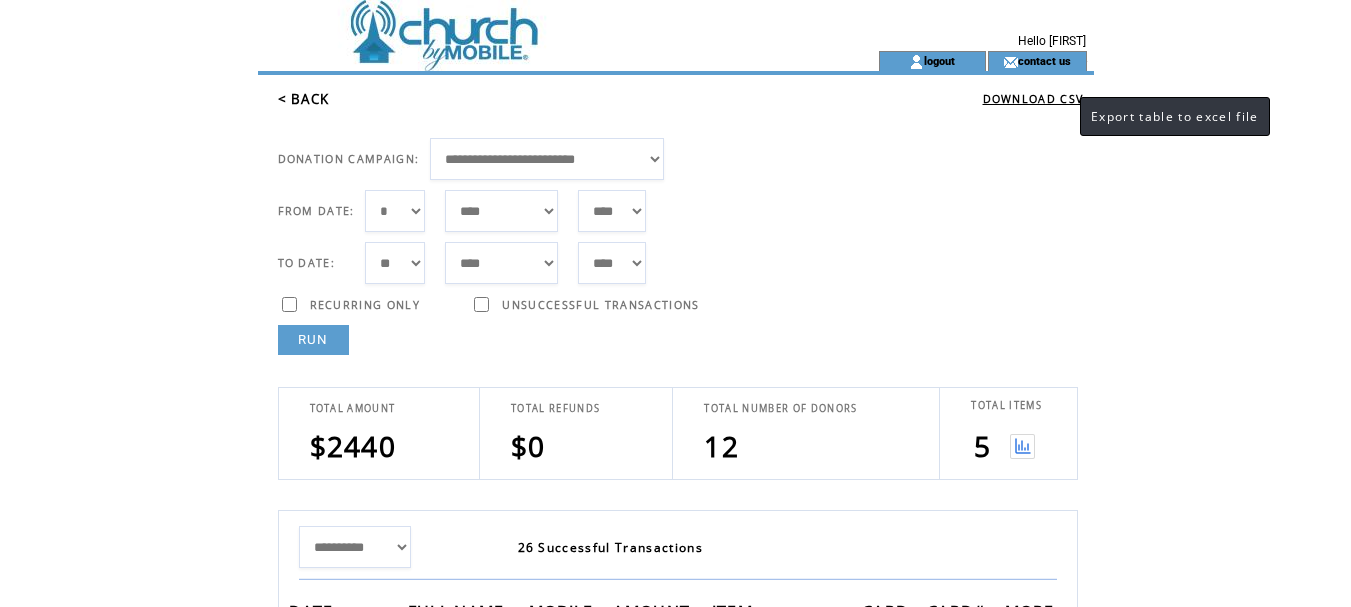 click on "DOWNLOAD CSV" at bounding box center (1033, 99) 